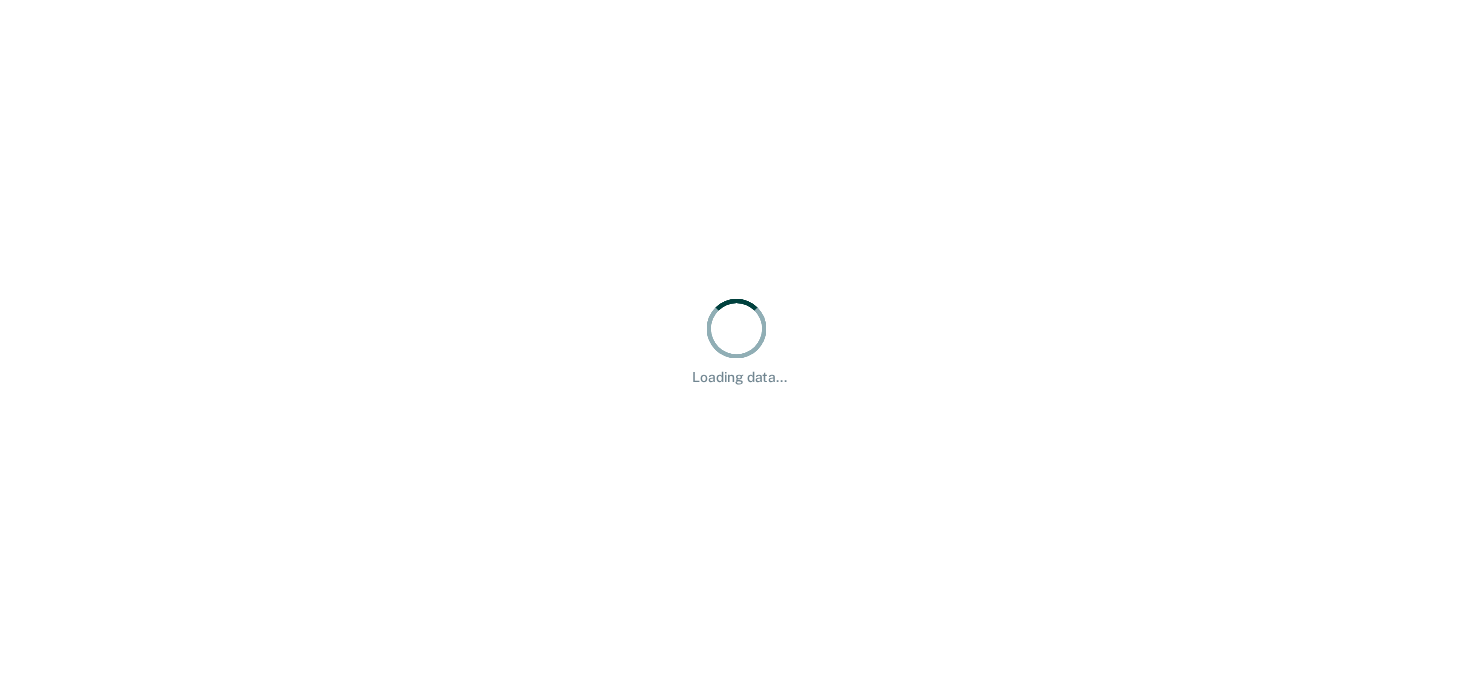 scroll, scrollTop: 0, scrollLeft: 0, axis: both 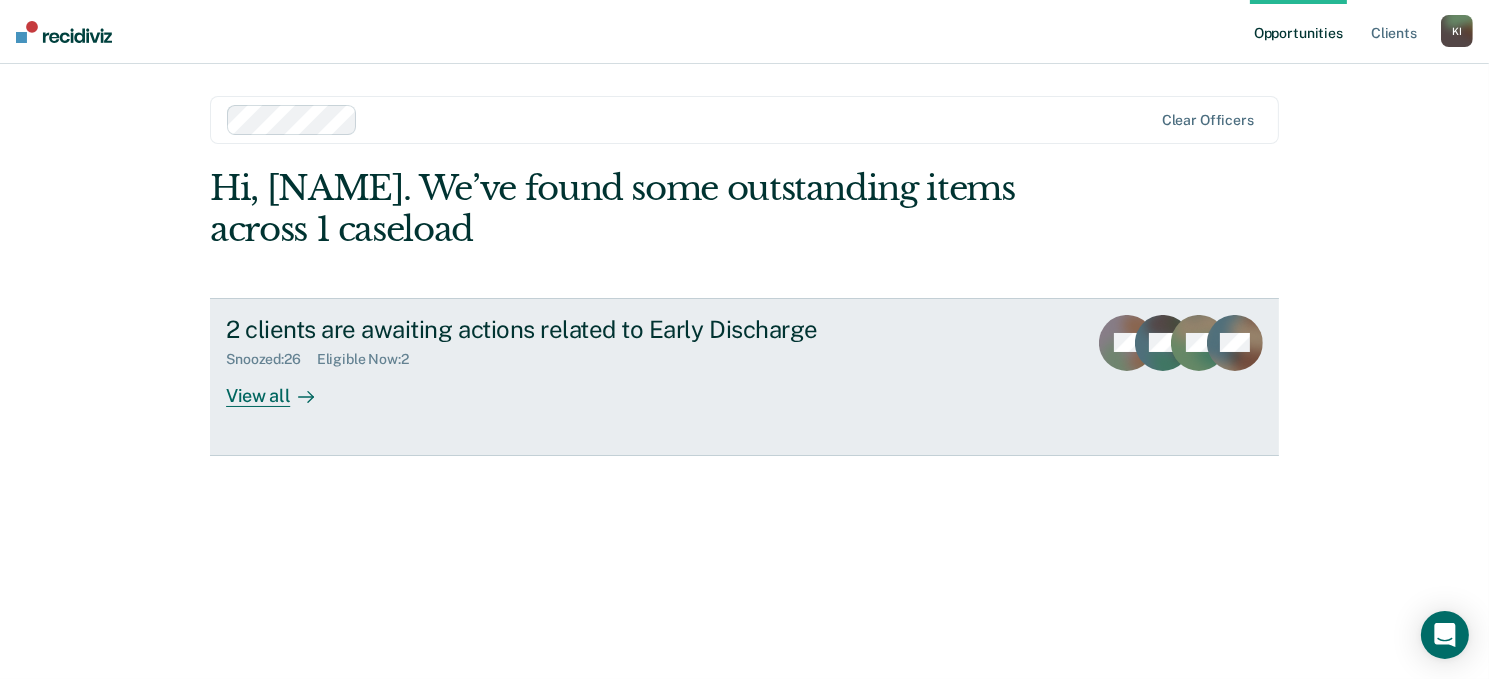 click on "View all" at bounding box center [282, 387] 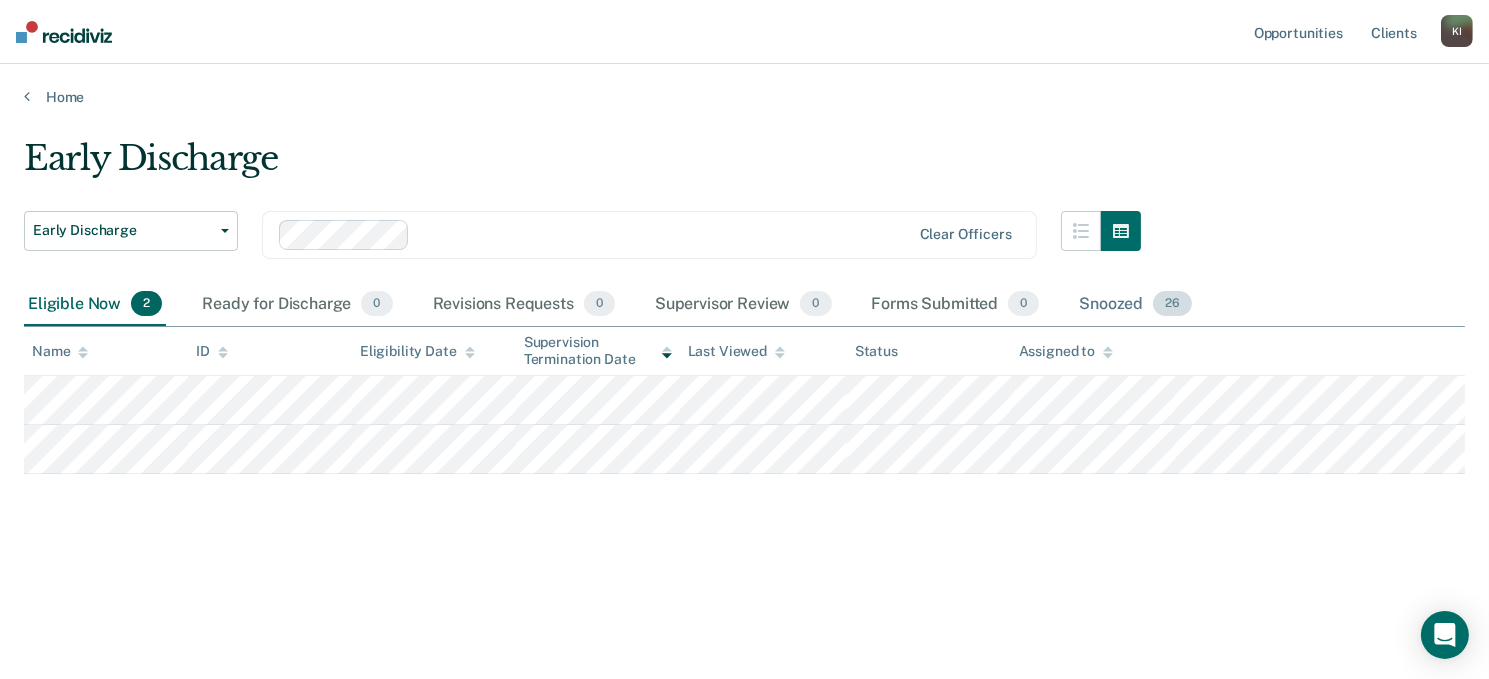 click on "26" at bounding box center (1172, 304) 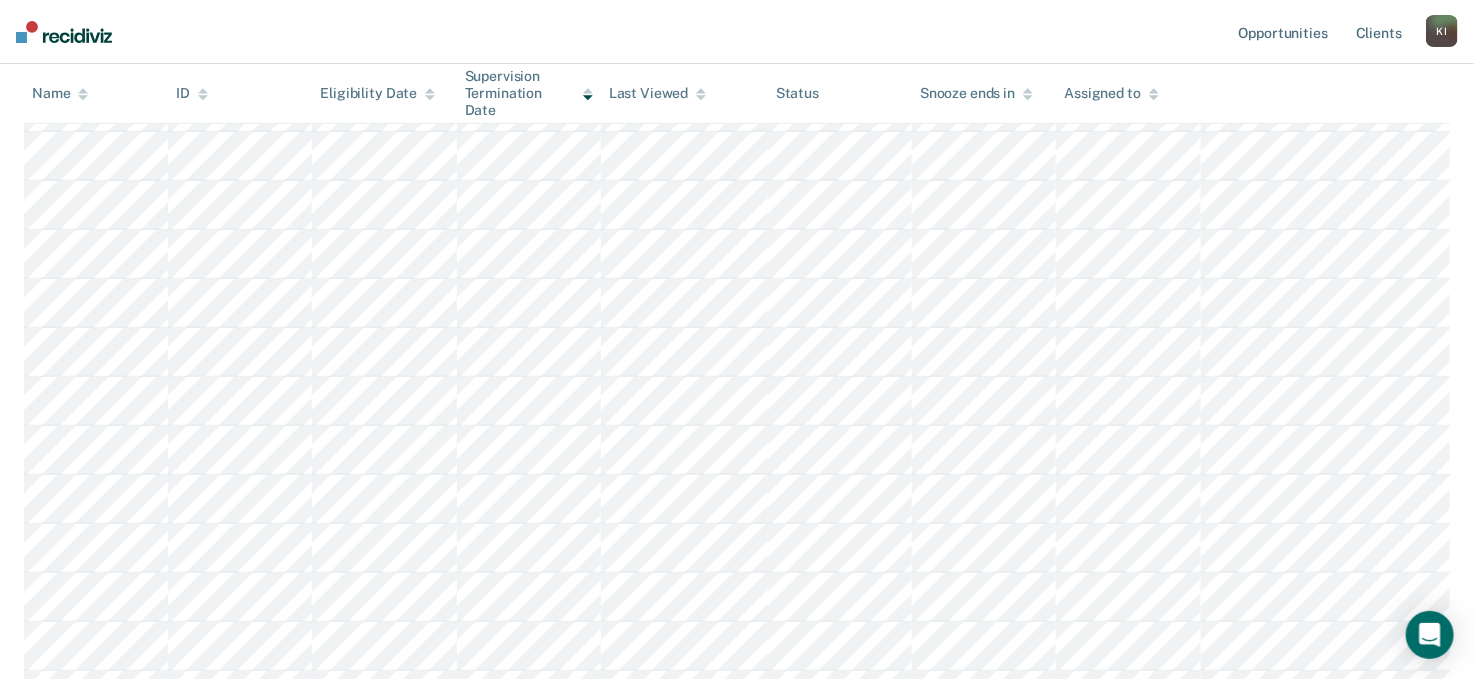 scroll, scrollTop: 608, scrollLeft: 0, axis: vertical 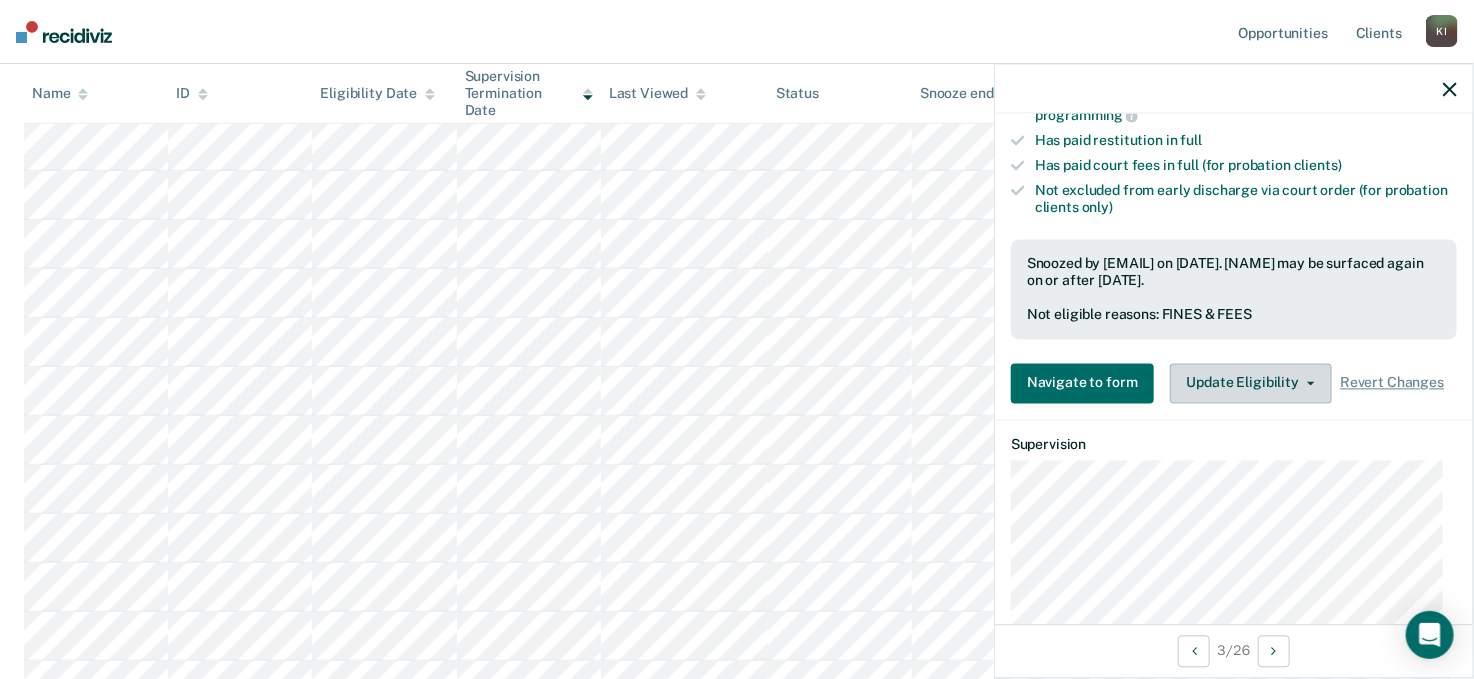 click on "Update Eligibility" at bounding box center (1251, 383) 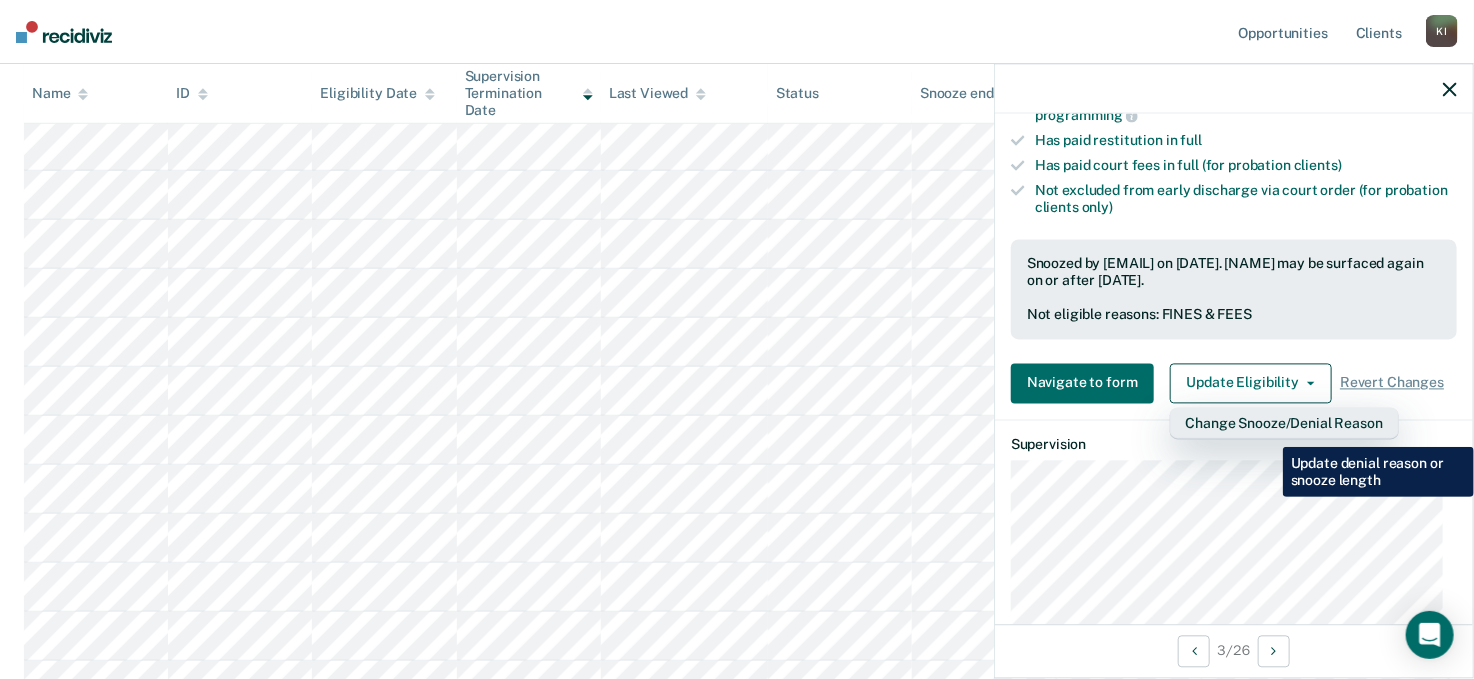 click on "Change Snooze/Denial Reason" at bounding box center [1284, 423] 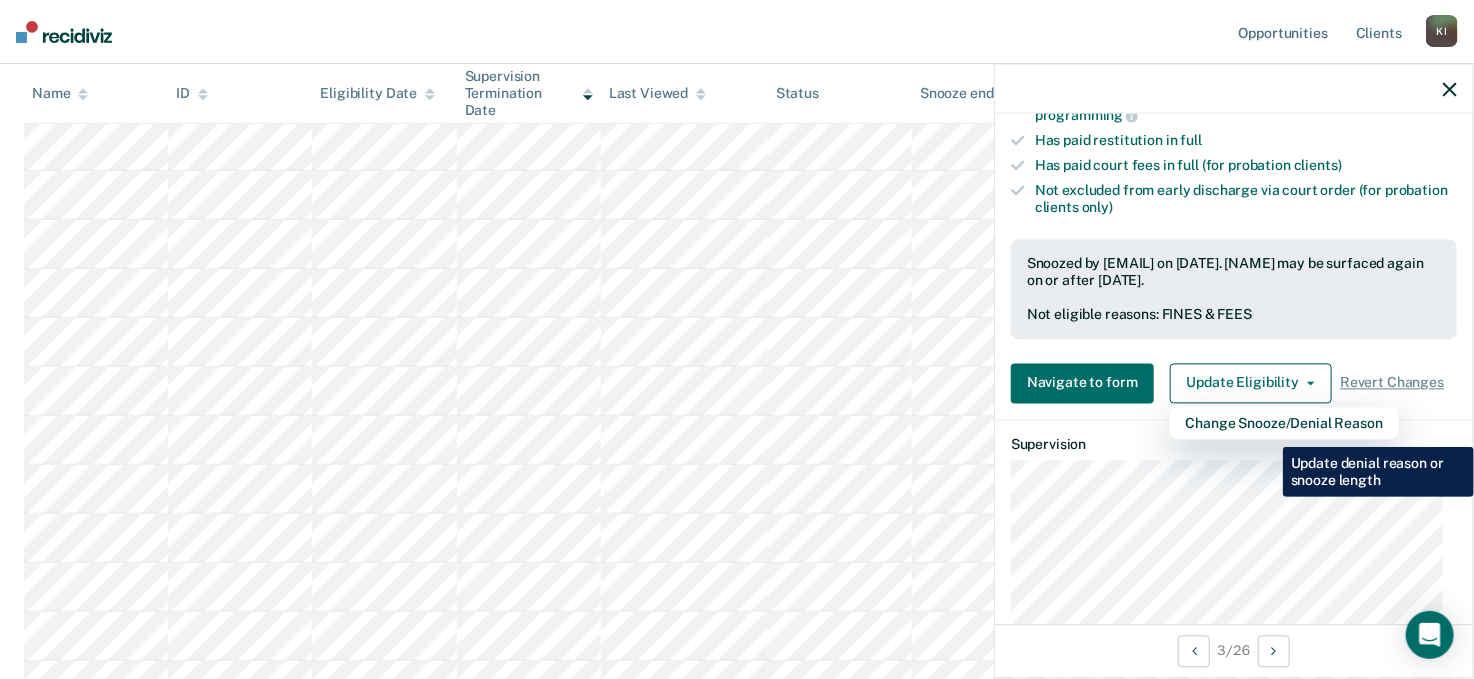 scroll, scrollTop: 340, scrollLeft: 0, axis: vertical 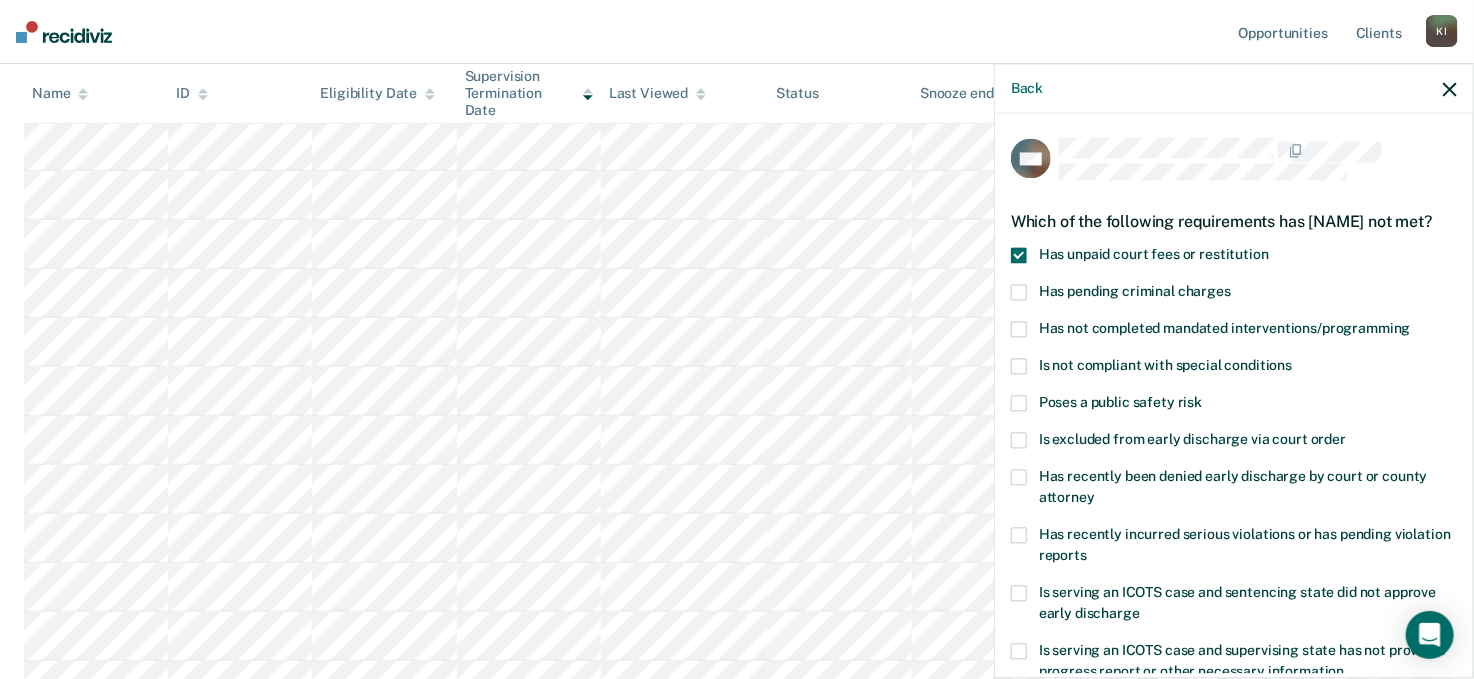 click at bounding box center (1019, 255) 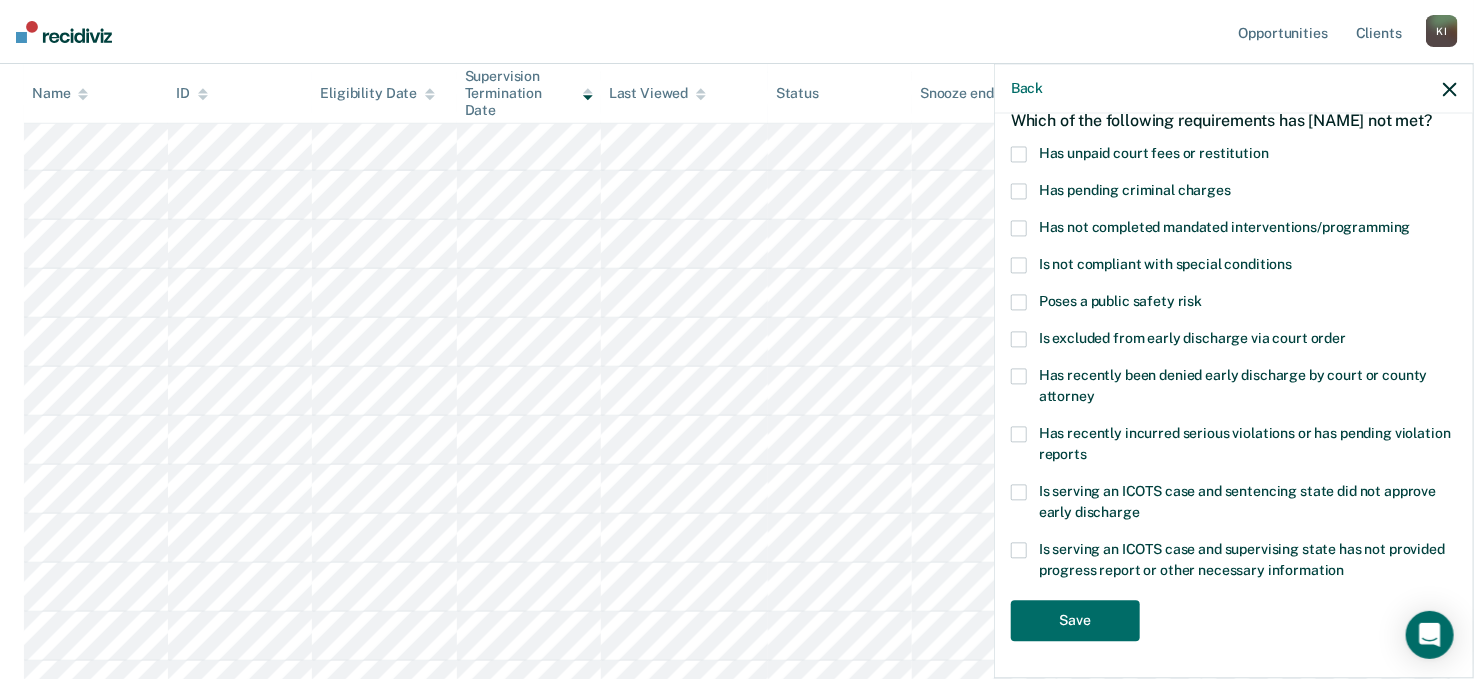 scroll, scrollTop: 120, scrollLeft: 0, axis: vertical 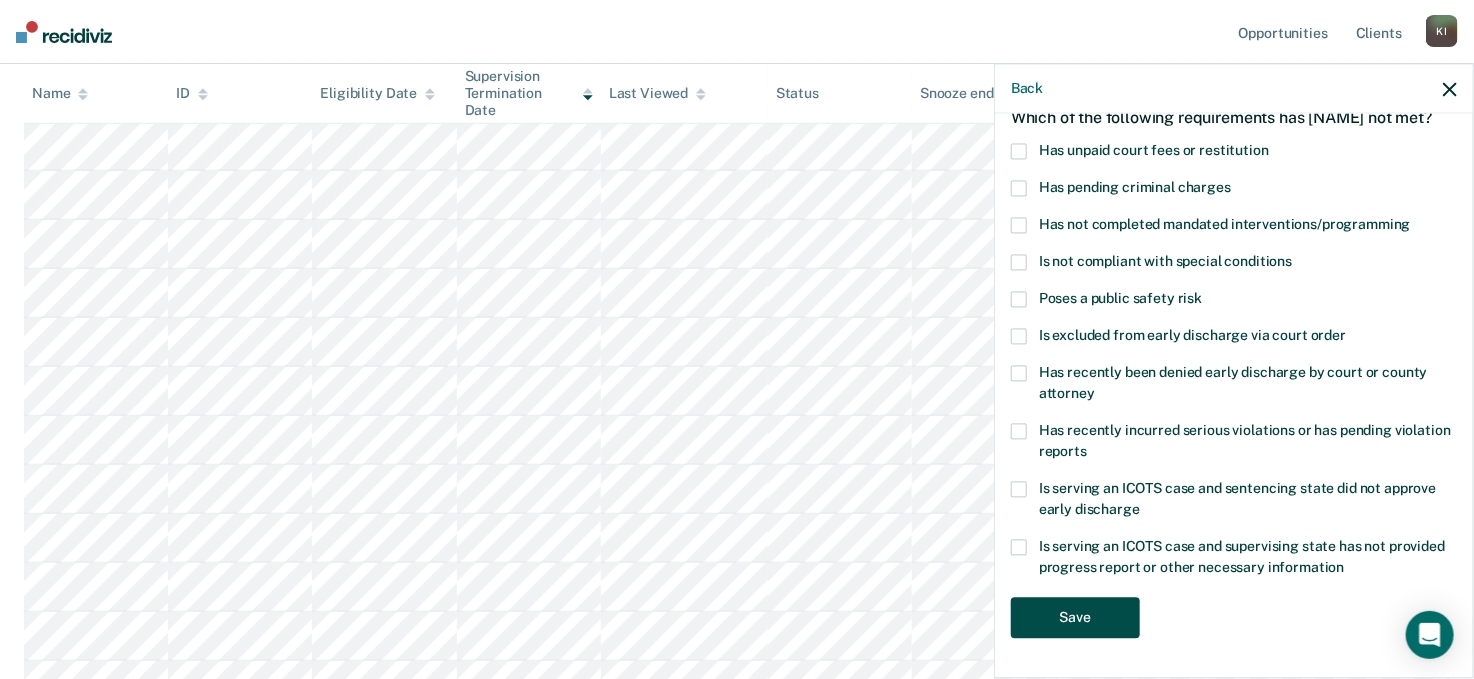 click on "Save" at bounding box center (1075, 617) 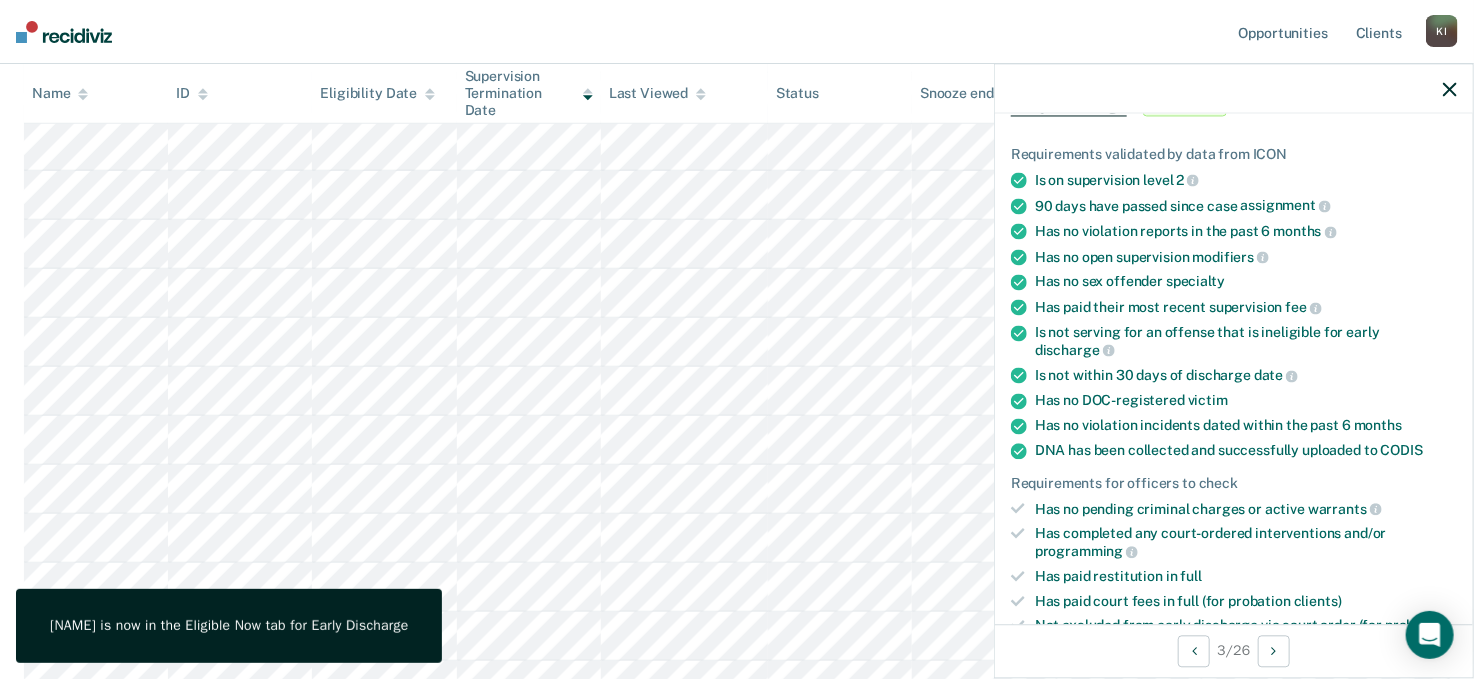 scroll, scrollTop: 20, scrollLeft: 0, axis: vertical 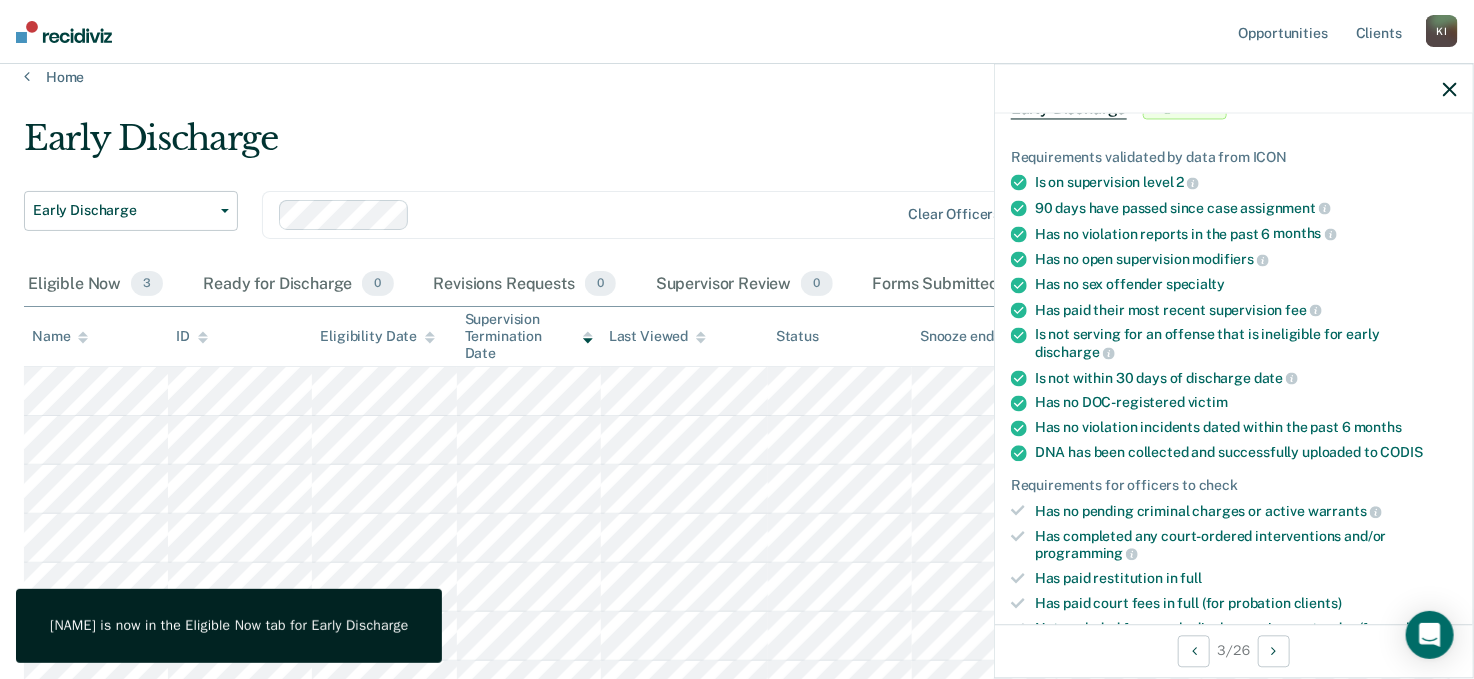 click on "Early Discharge" at bounding box center (577, 146) 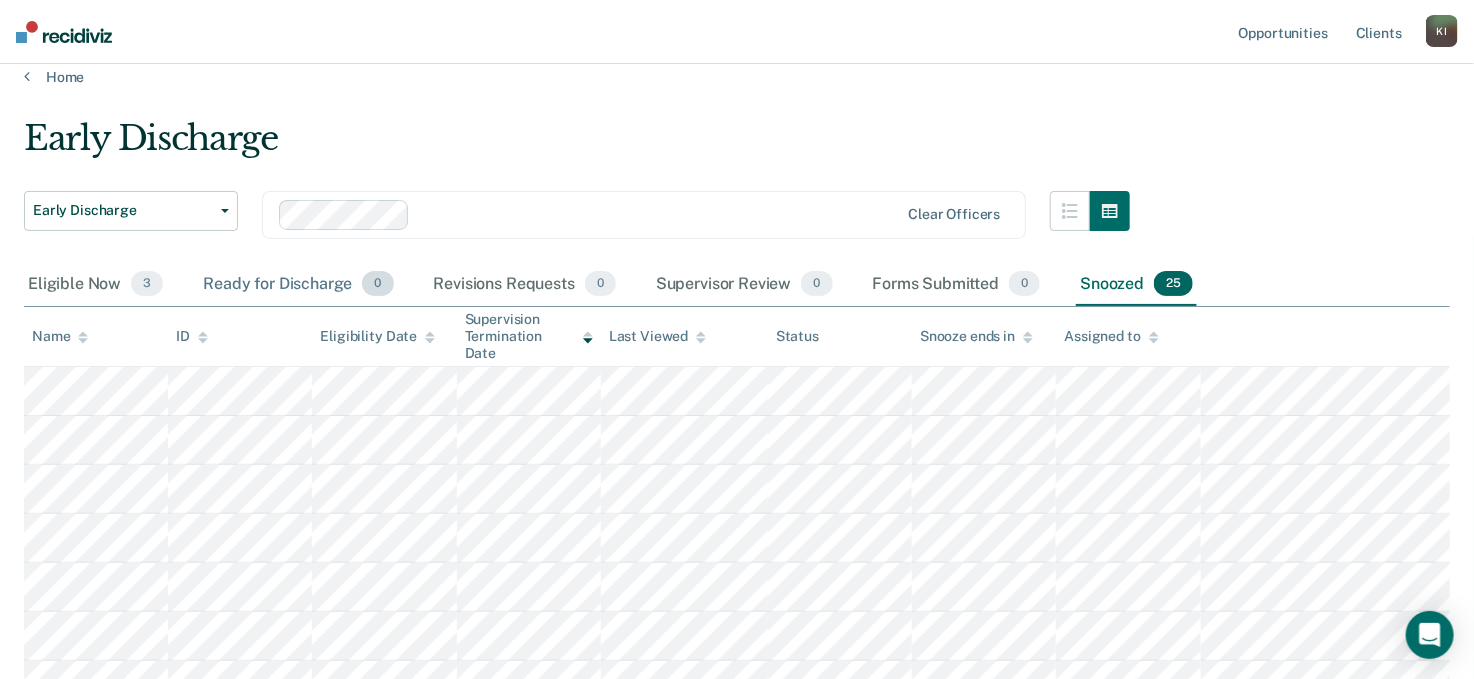 click on "Ready for Discharge 0" at bounding box center [298, 285] 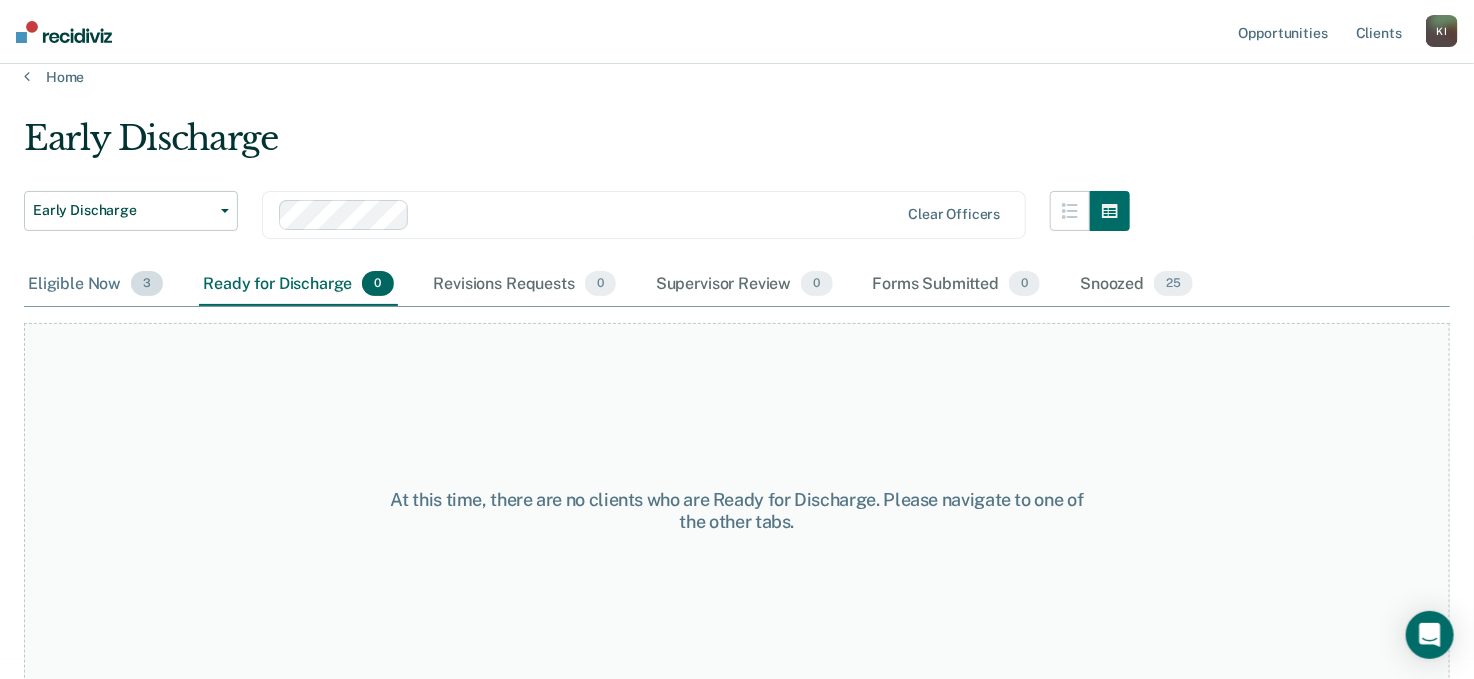 click on "Eligible Now 3" at bounding box center [95, 285] 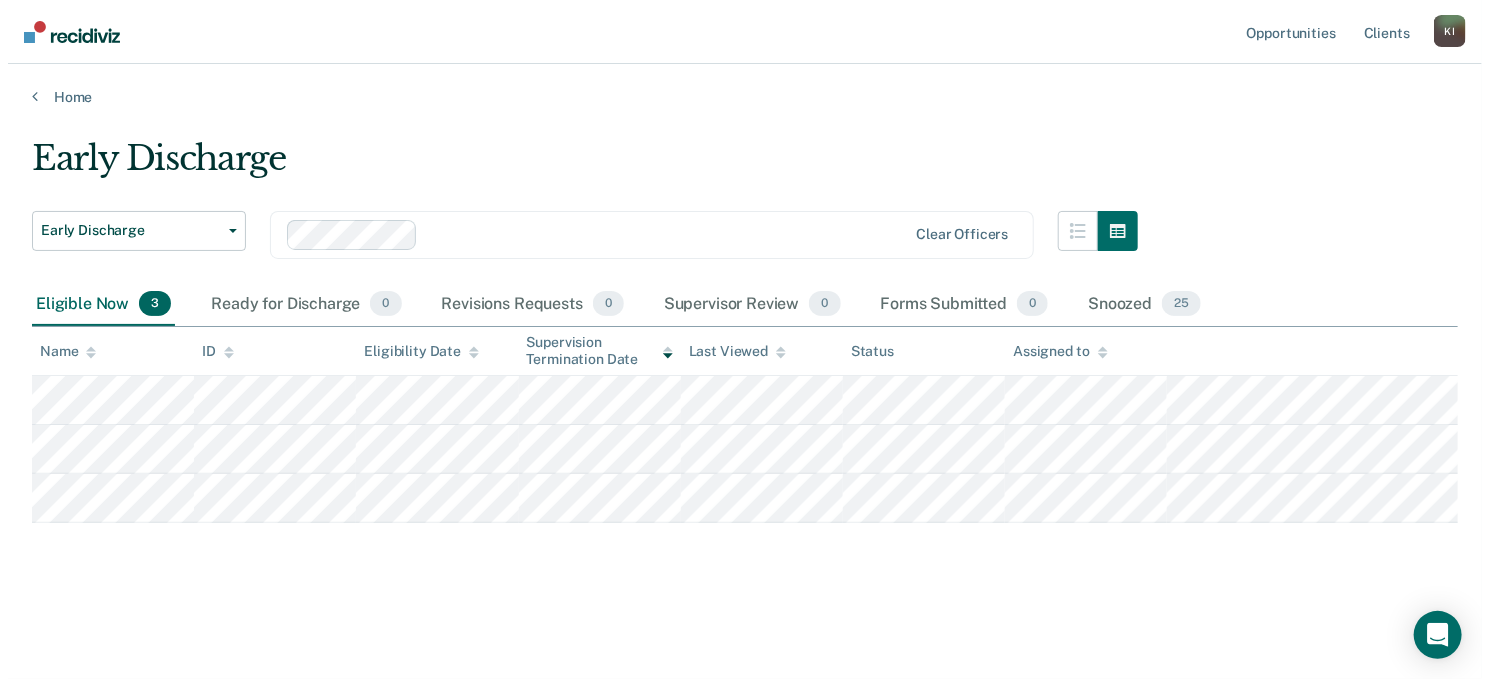 scroll, scrollTop: 0, scrollLeft: 0, axis: both 